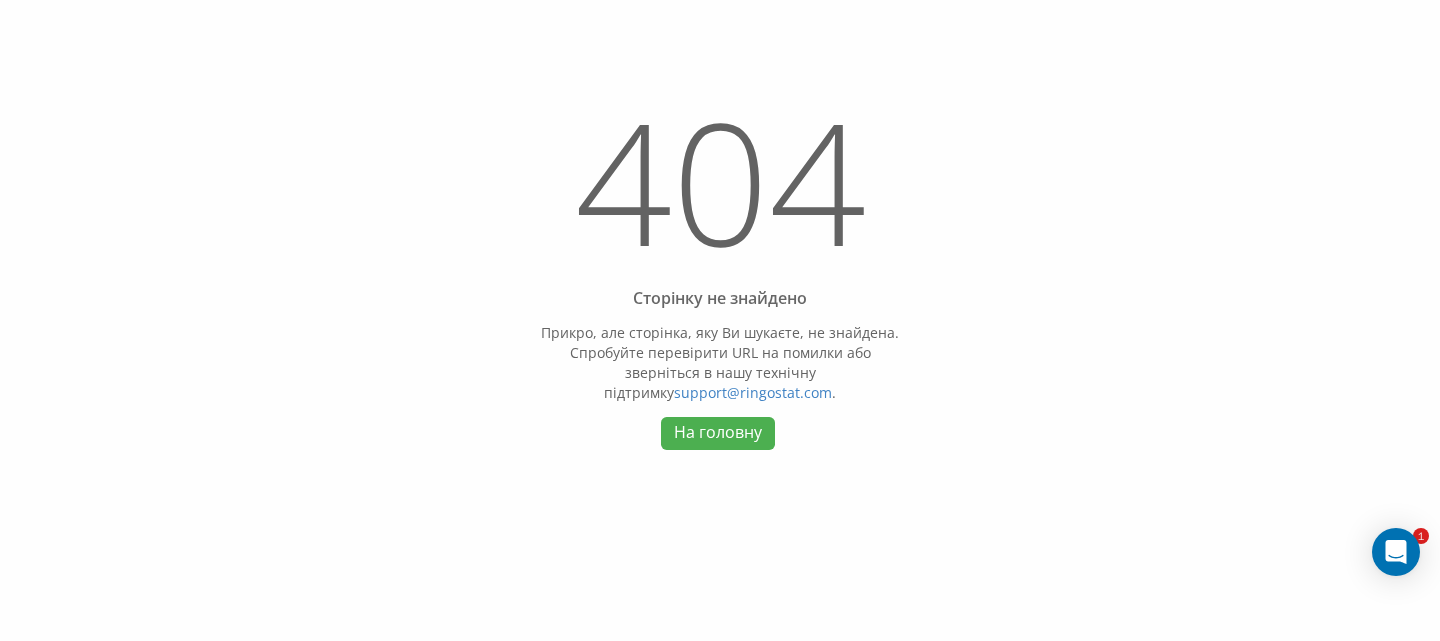 scroll, scrollTop: 0, scrollLeft: 0, axis: both 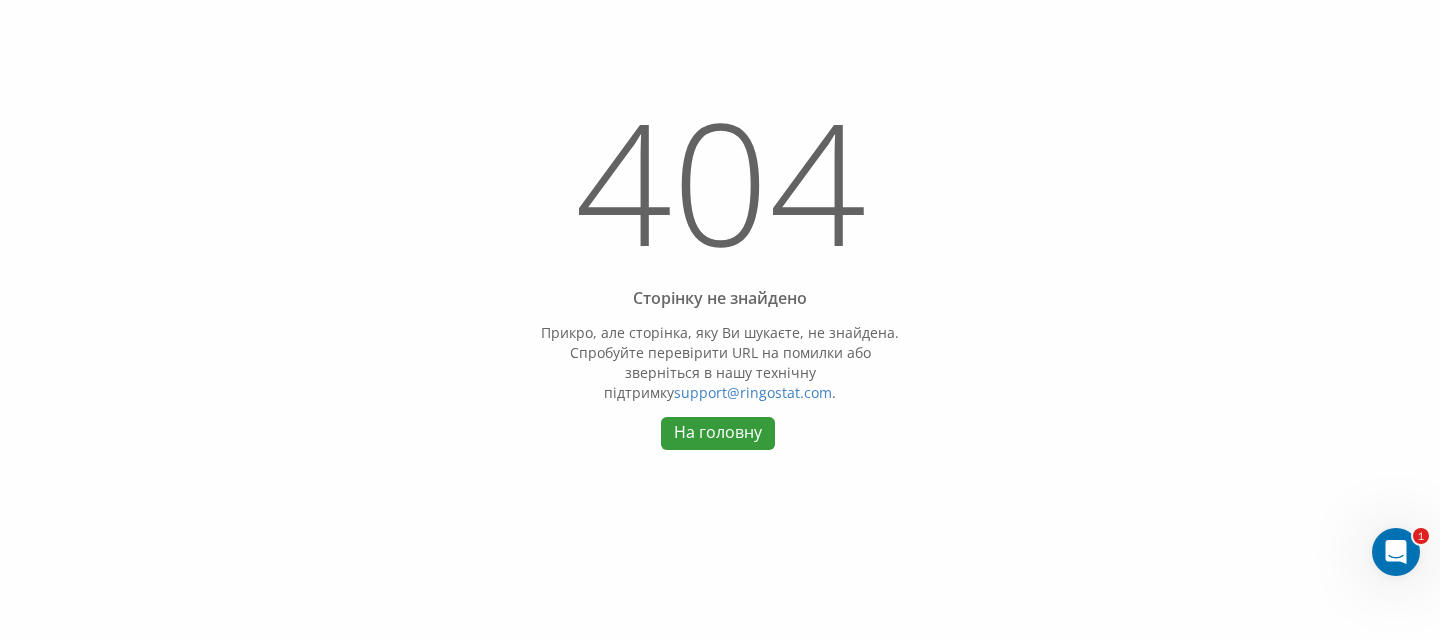 click on "На головну" at bounding box center (717, 433) 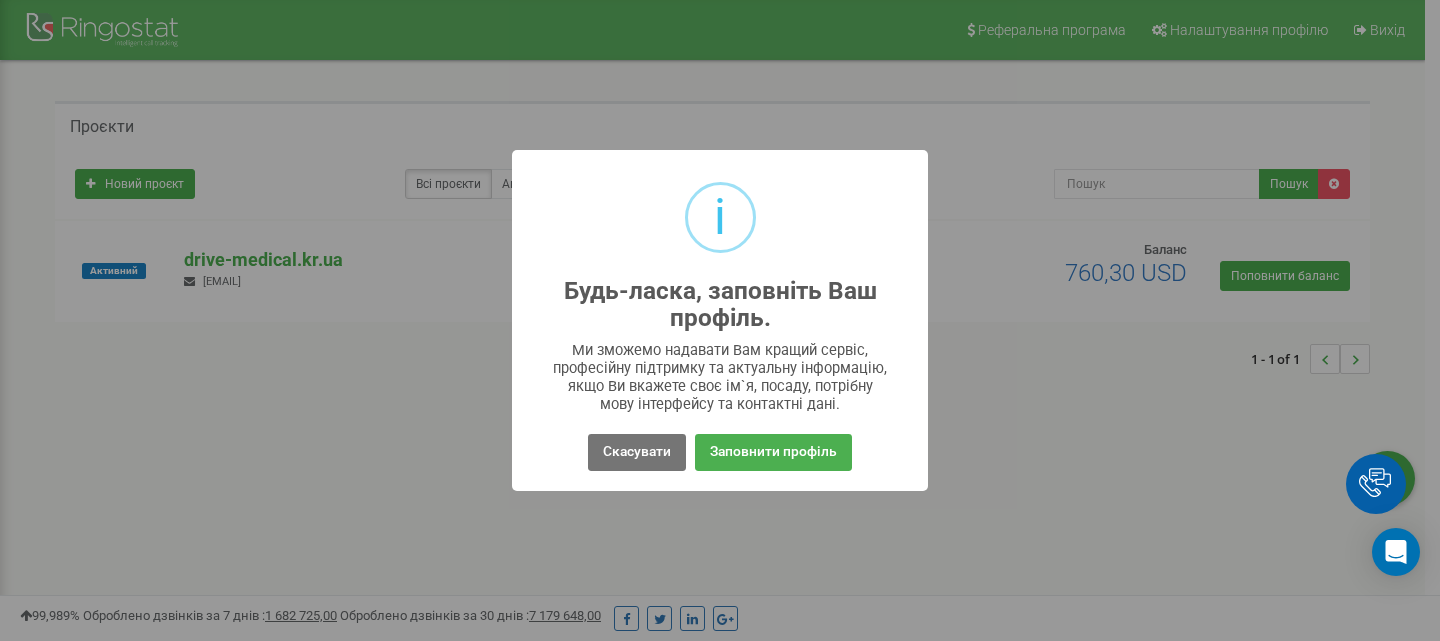 scroll, scrollTop: 0, scrollLeft: 0, axis: both 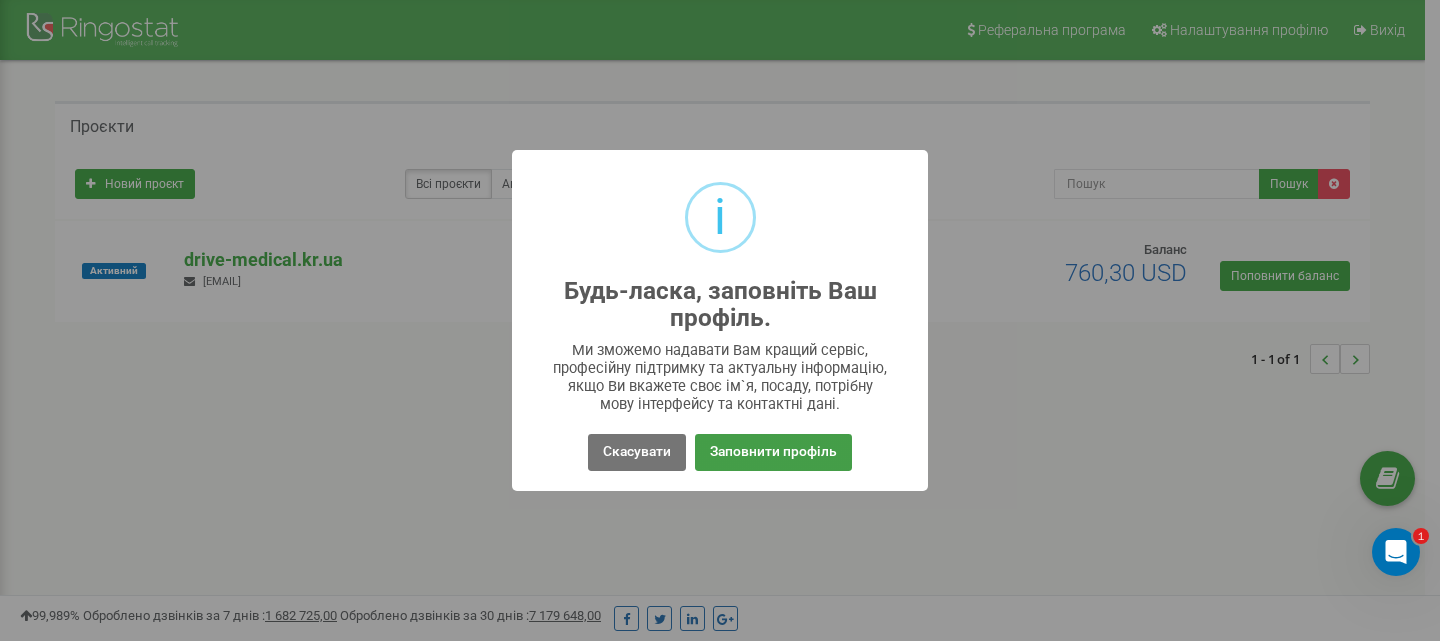 click on "Заповнити профіль" at bounding box center (773, 452) 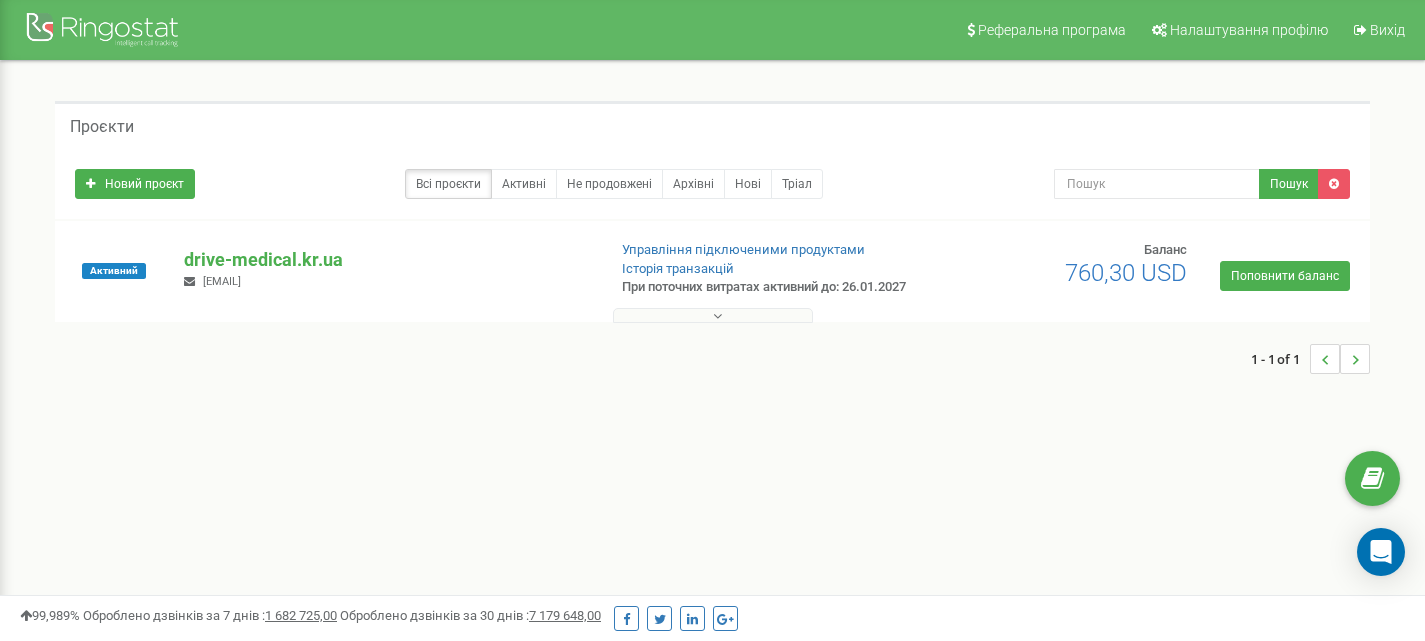 scroll, scrollTop: 0, scrollLeft: 0, axis: both 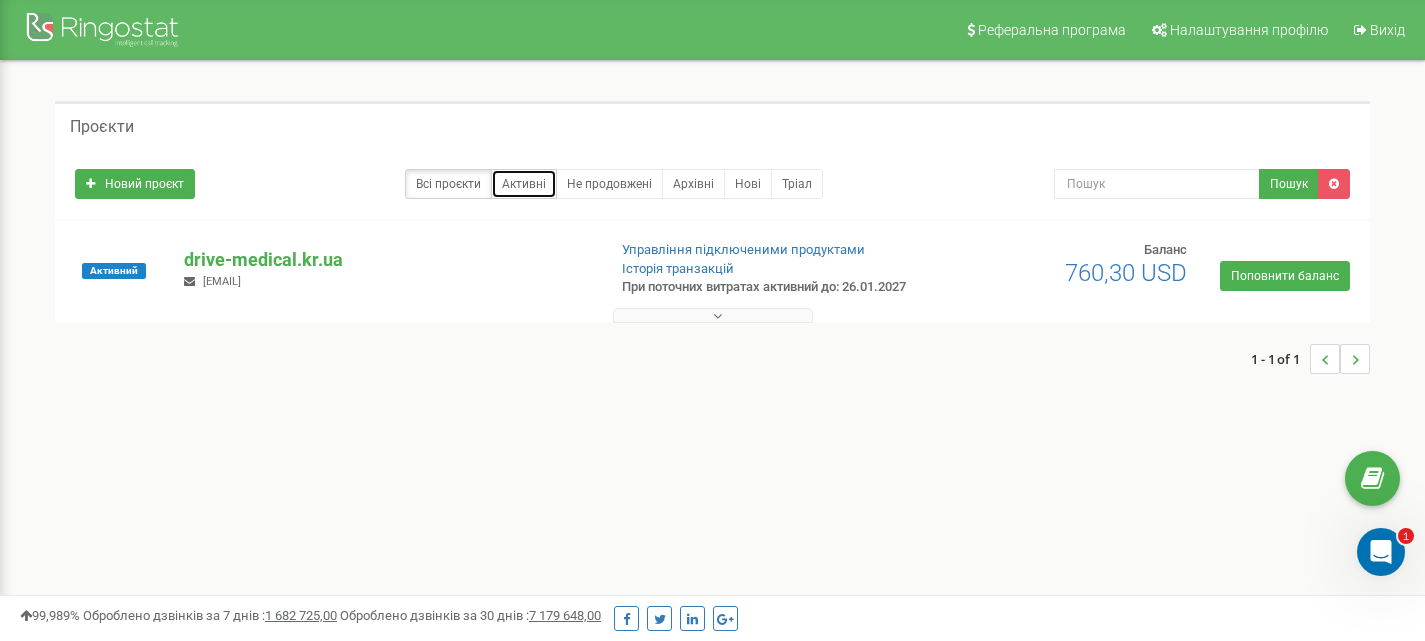 click on "Активні" at bounding box center (524, 184) 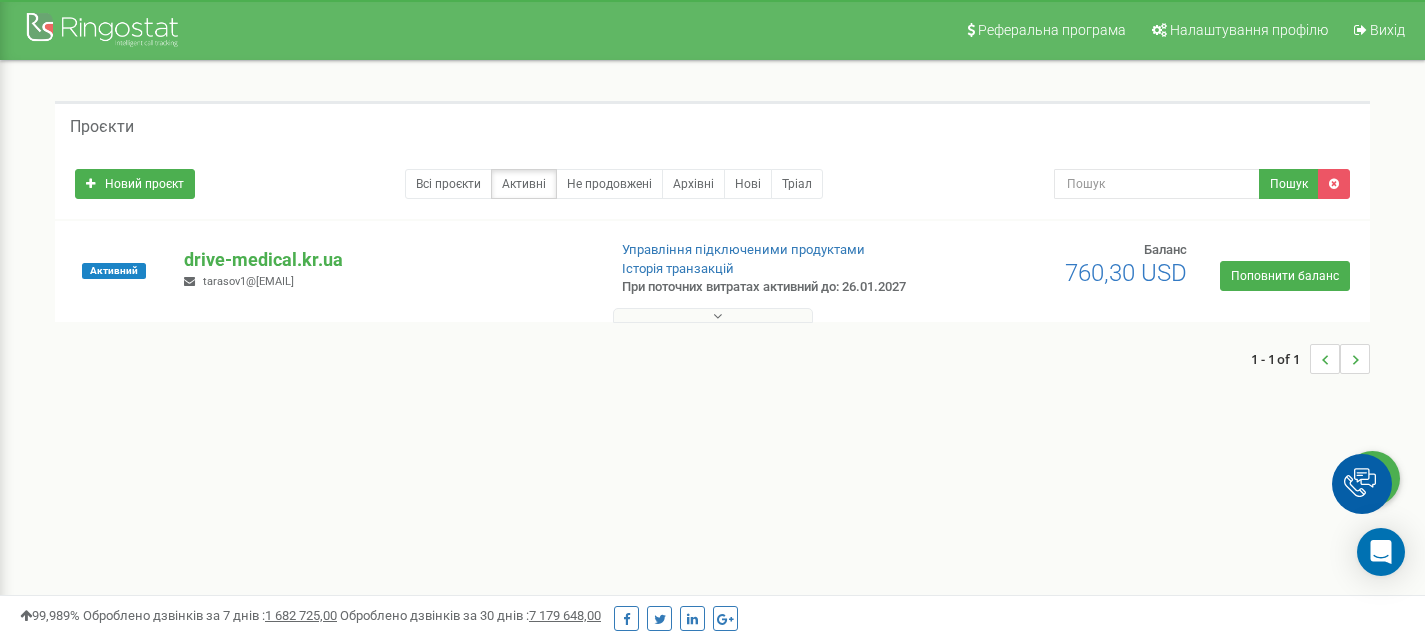 scroll, scrollTop: 0, scrollLeft: 0, axis: both 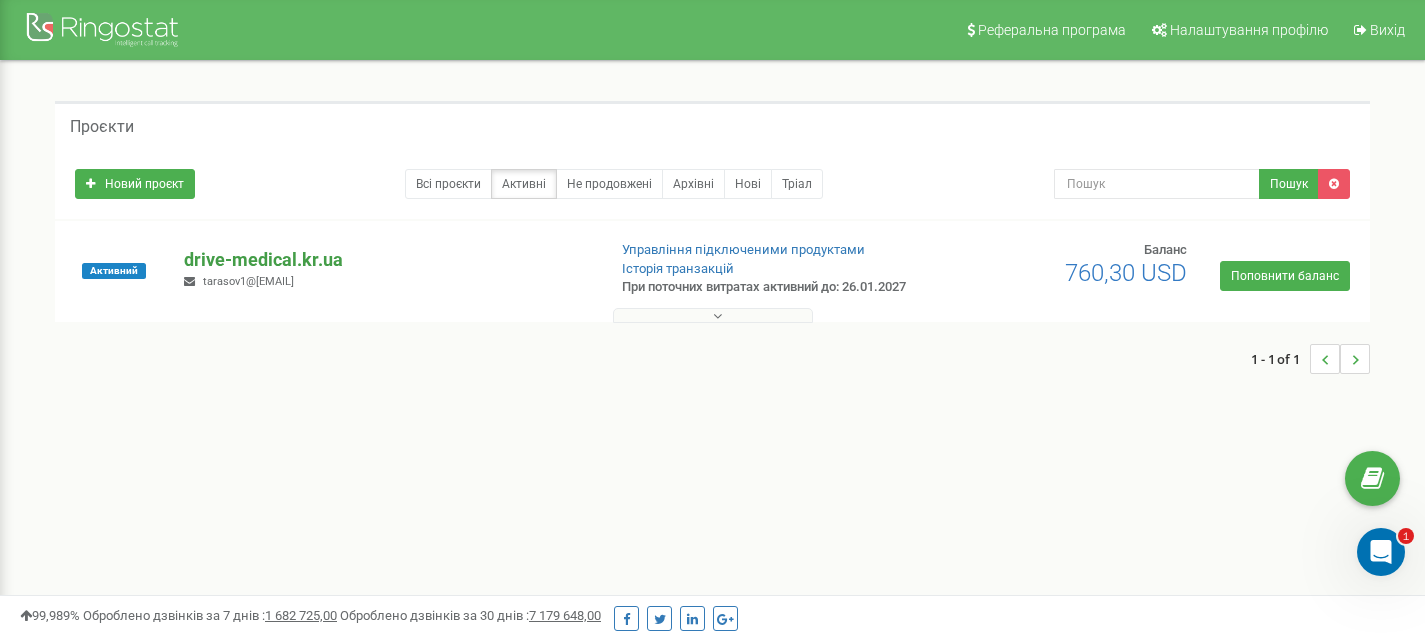 click on "drive-medical.kr.ua" at bounding box center [386, 260] 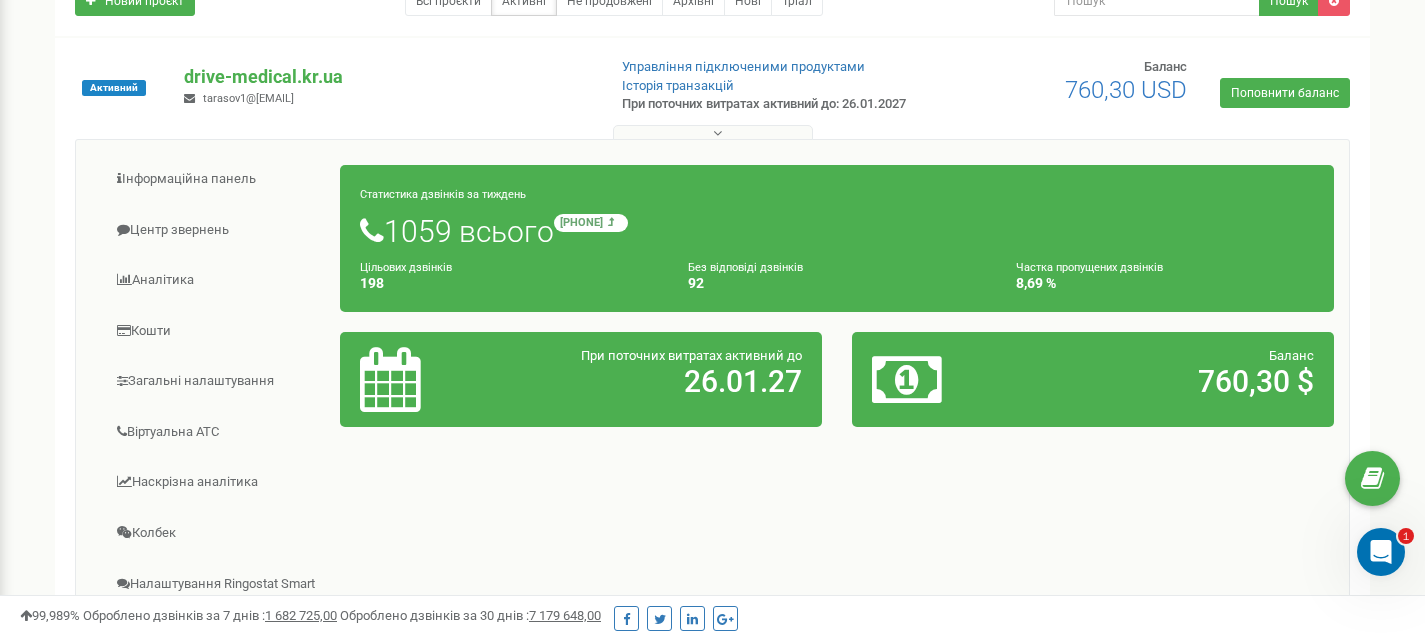 scroll, scrollTop: 204, scrollLeft: 0, axis: vertical 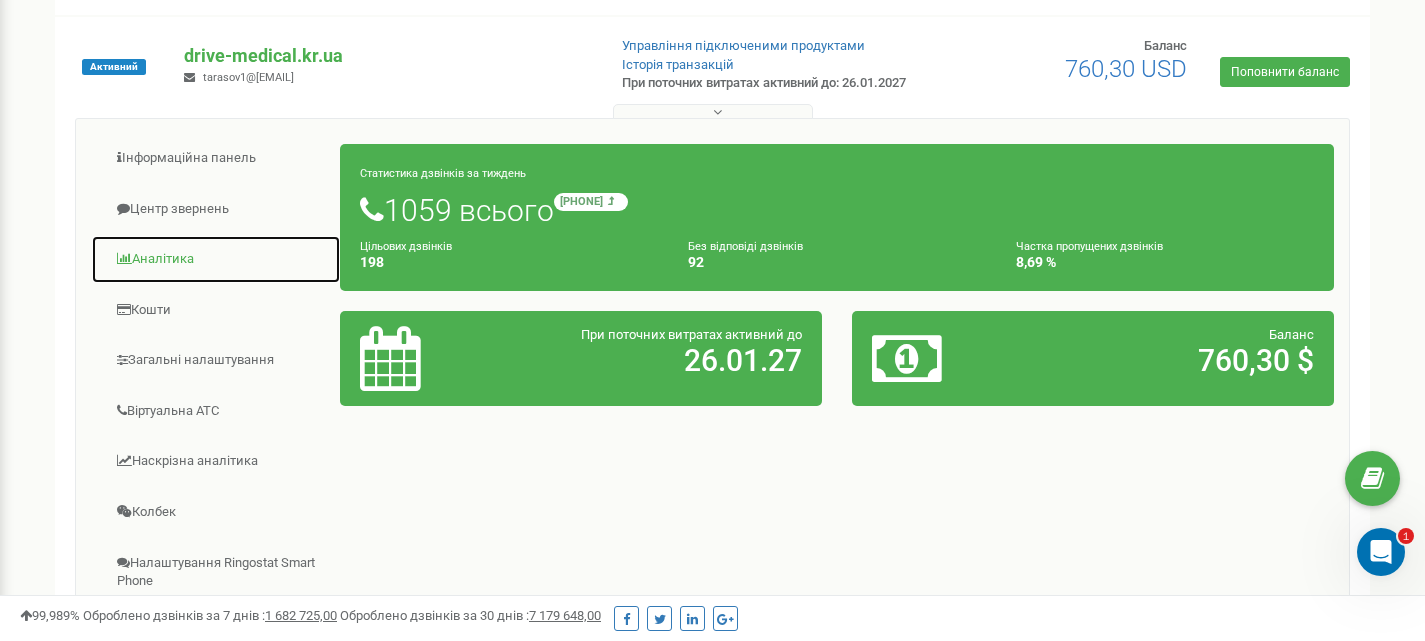 click on "Аналiтика" at bounding box center (216, 259) 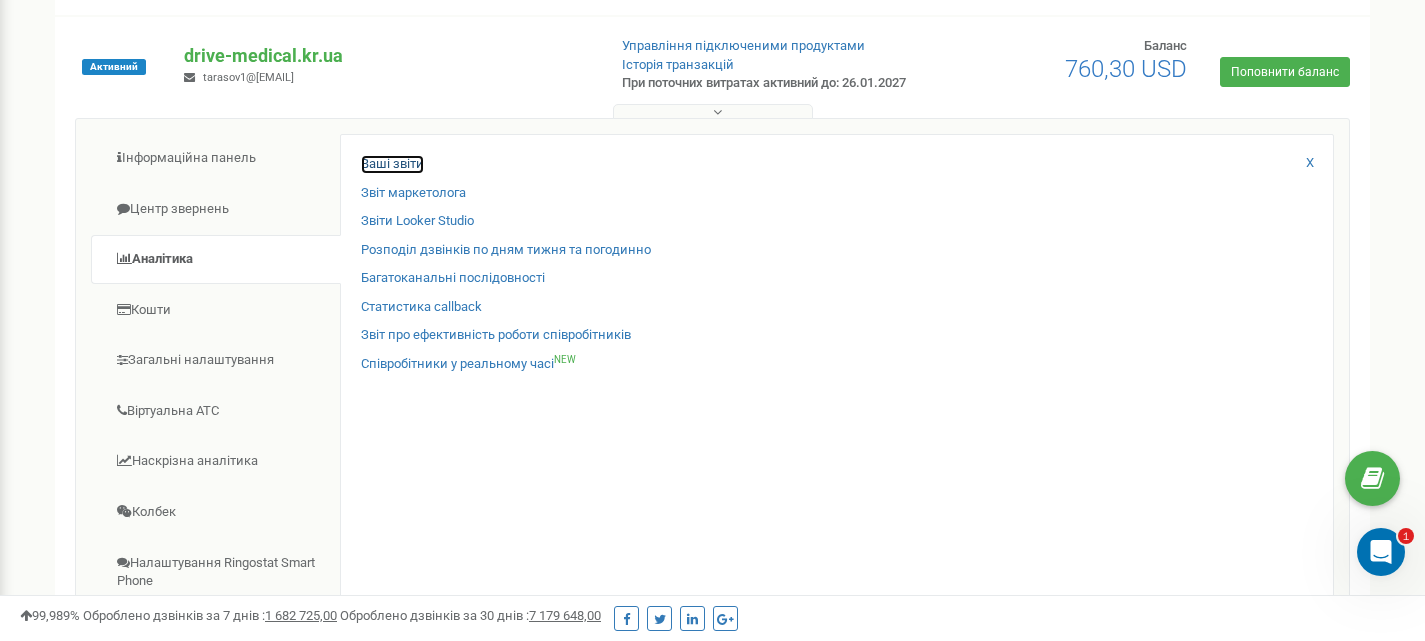 click on "Ваші звіти" at bounding box center (392, 164) 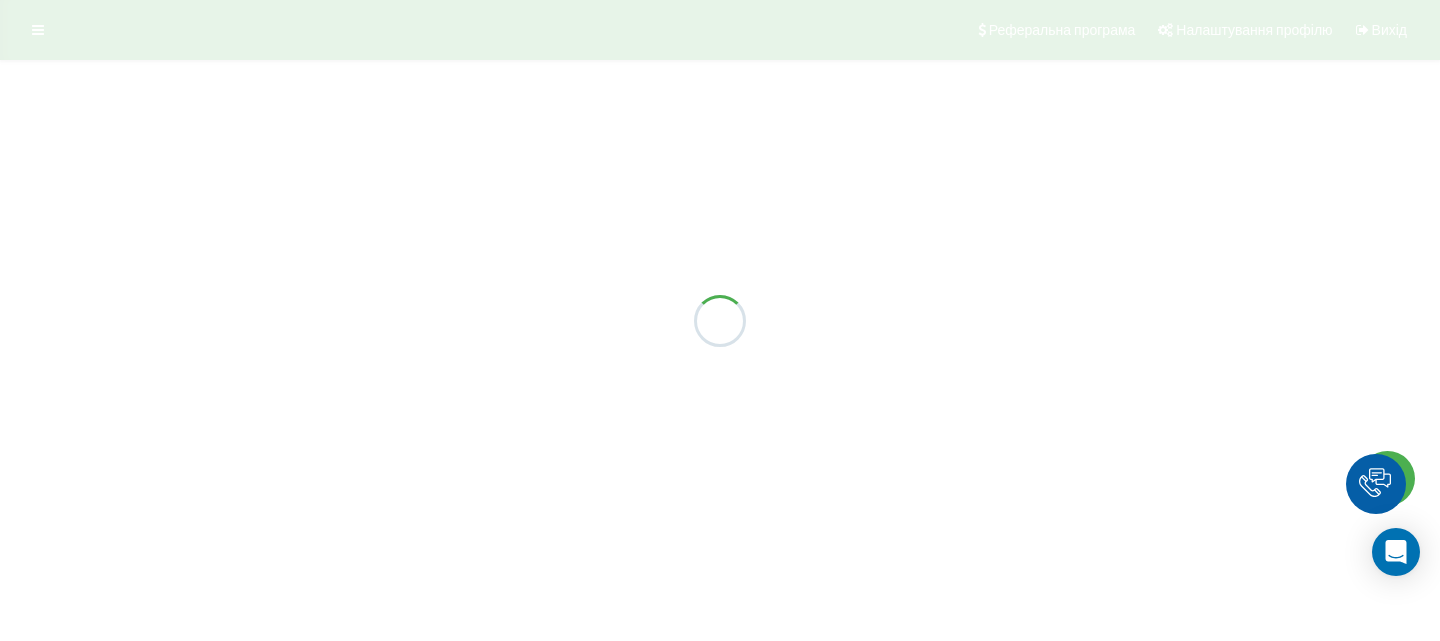 scroll, scrollTop: 0, scrollLeft: 0, axis: both 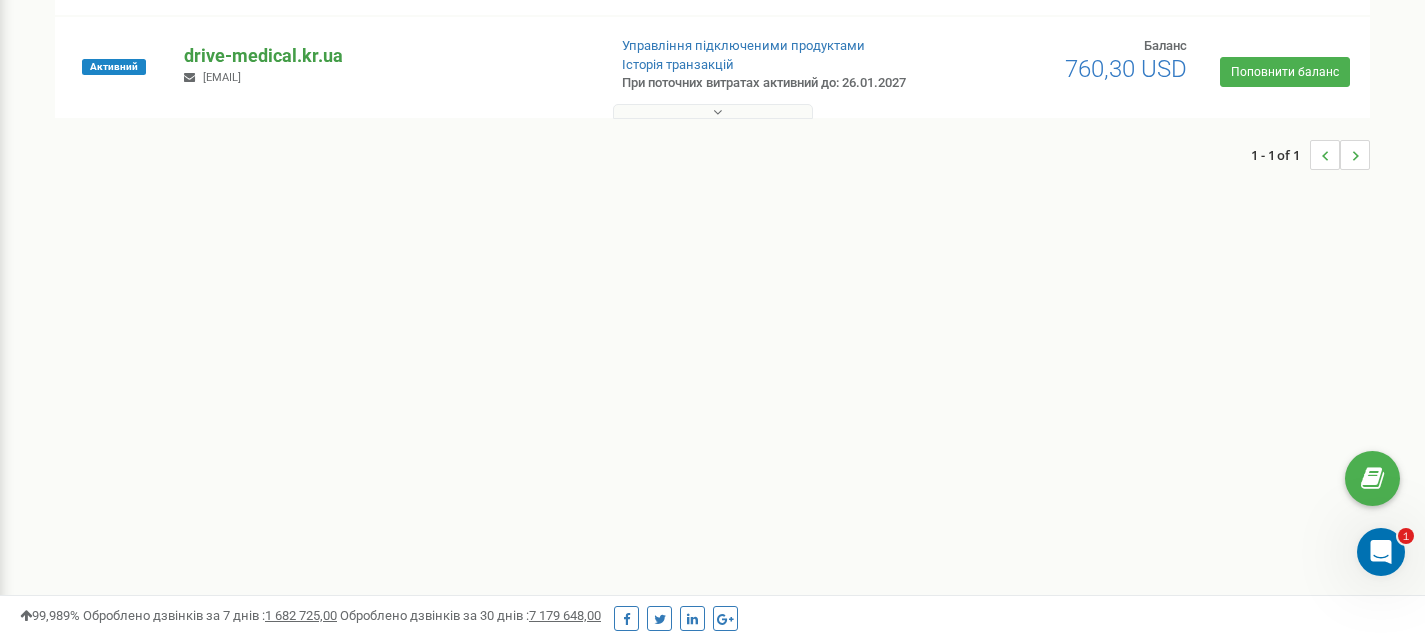 click on "drive-medical.kr.ua" at bounding box center [386, 56] 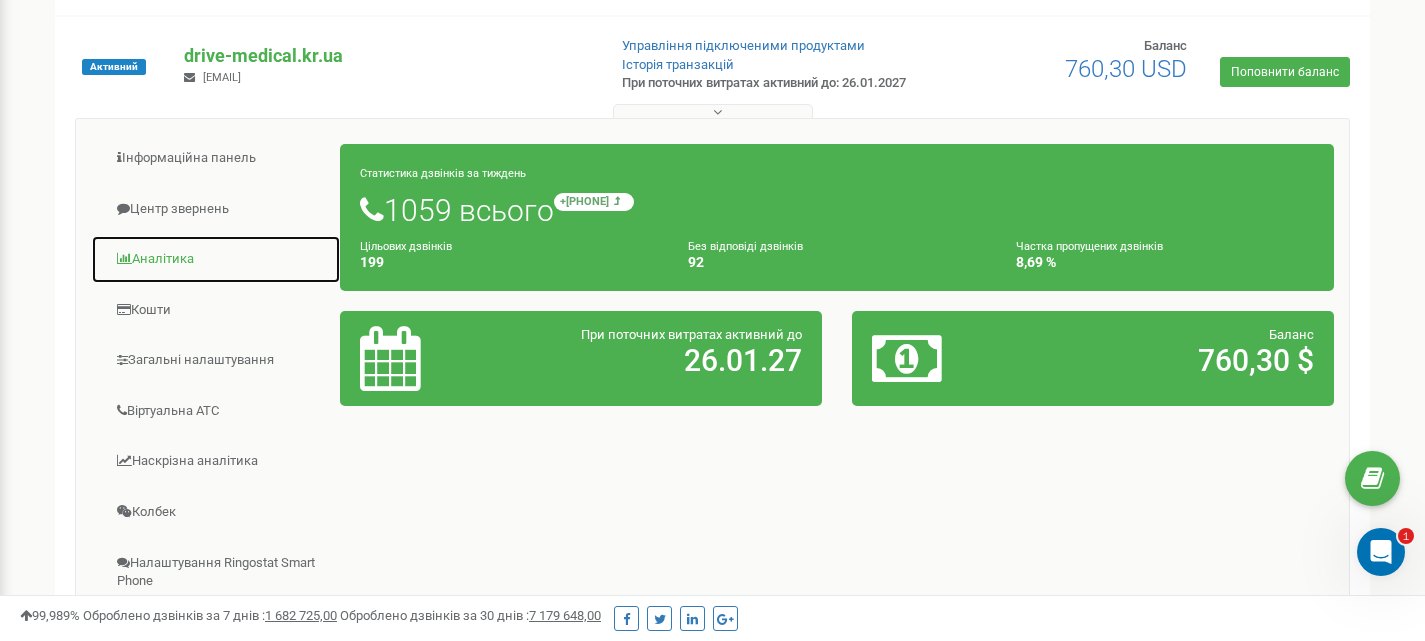 click on "Аналiтика" at bounding box center (216, 259) 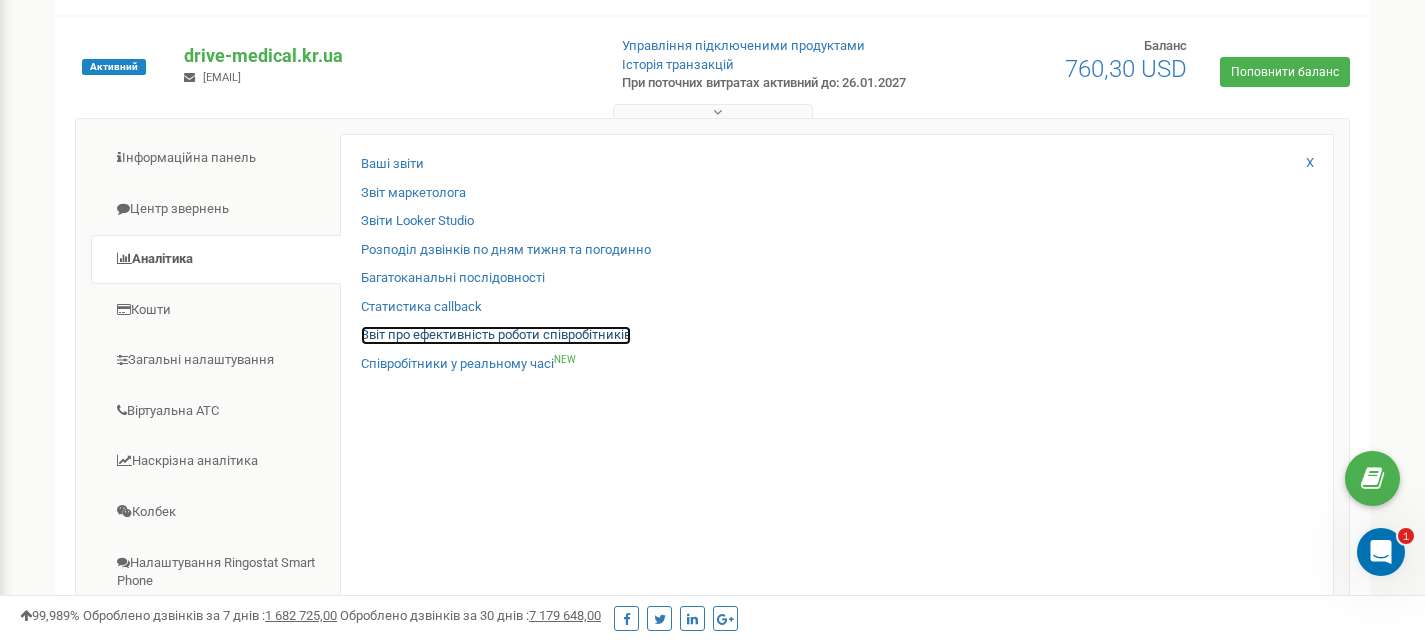 click on "Звіт про ефективність роботи співробітників" at bounding box center (496, 335) 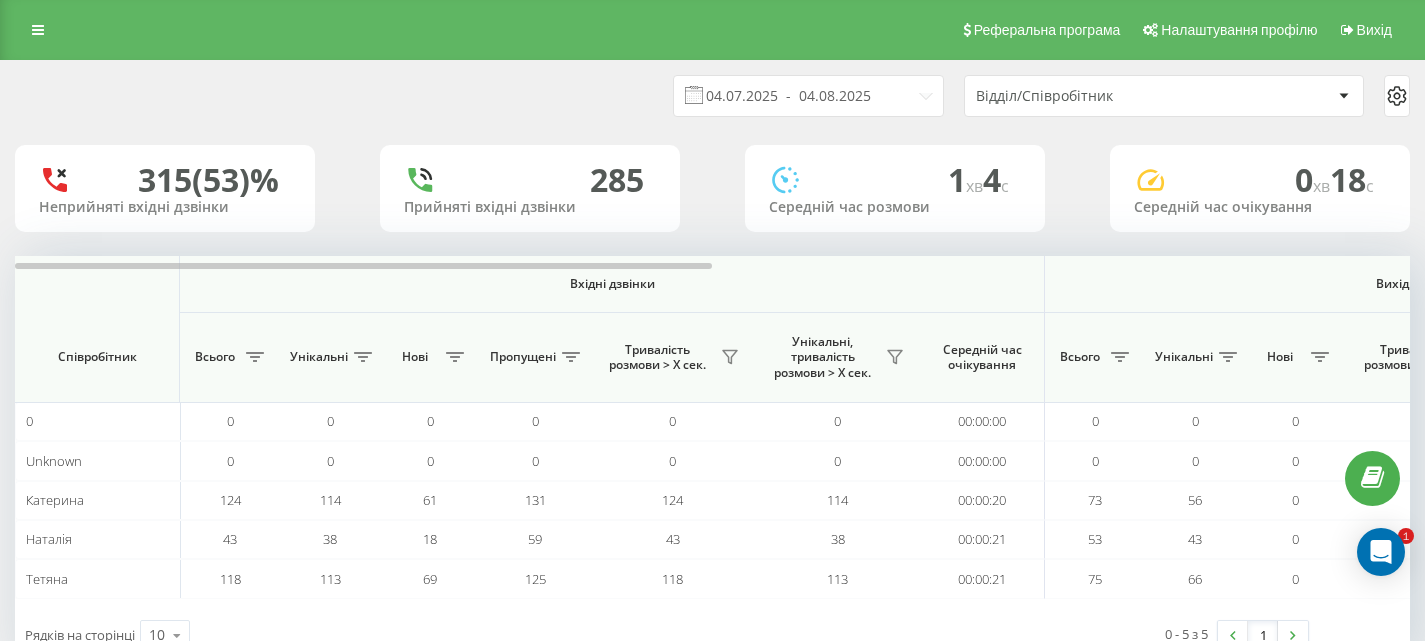 scroll, scrollTop: 0, scrollLeft: 0, axis: both 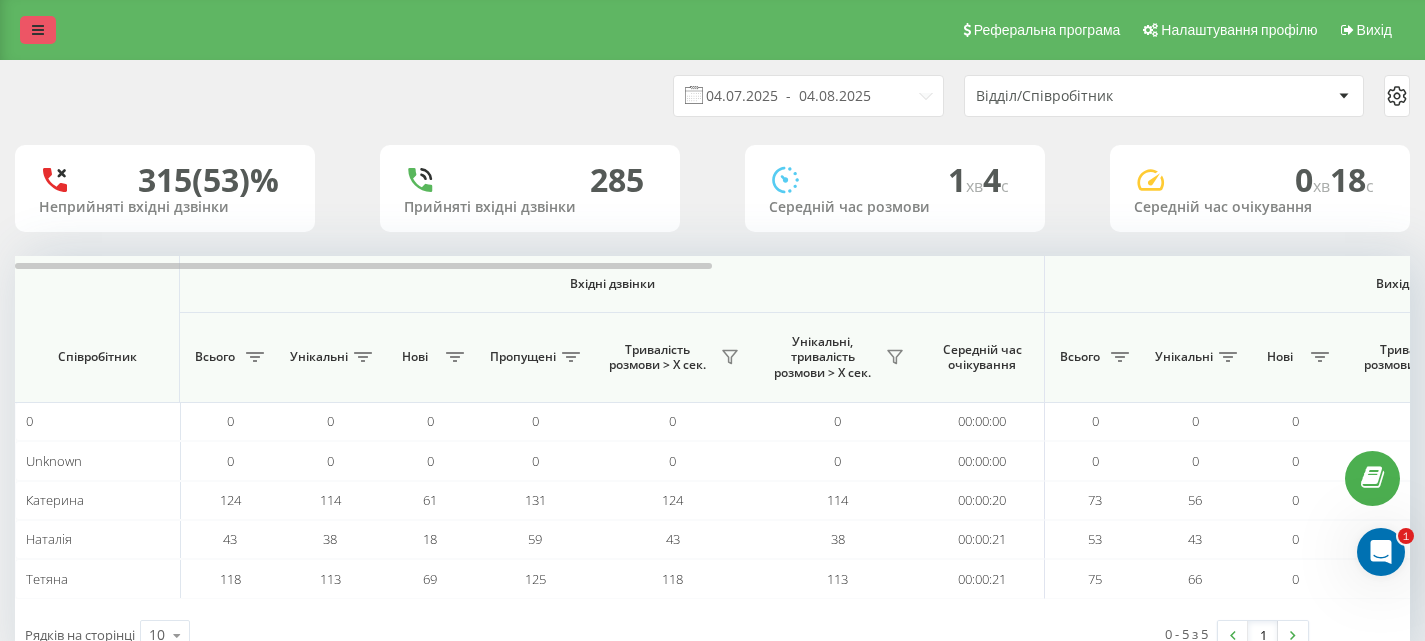 click at bounding box center [38, 30] 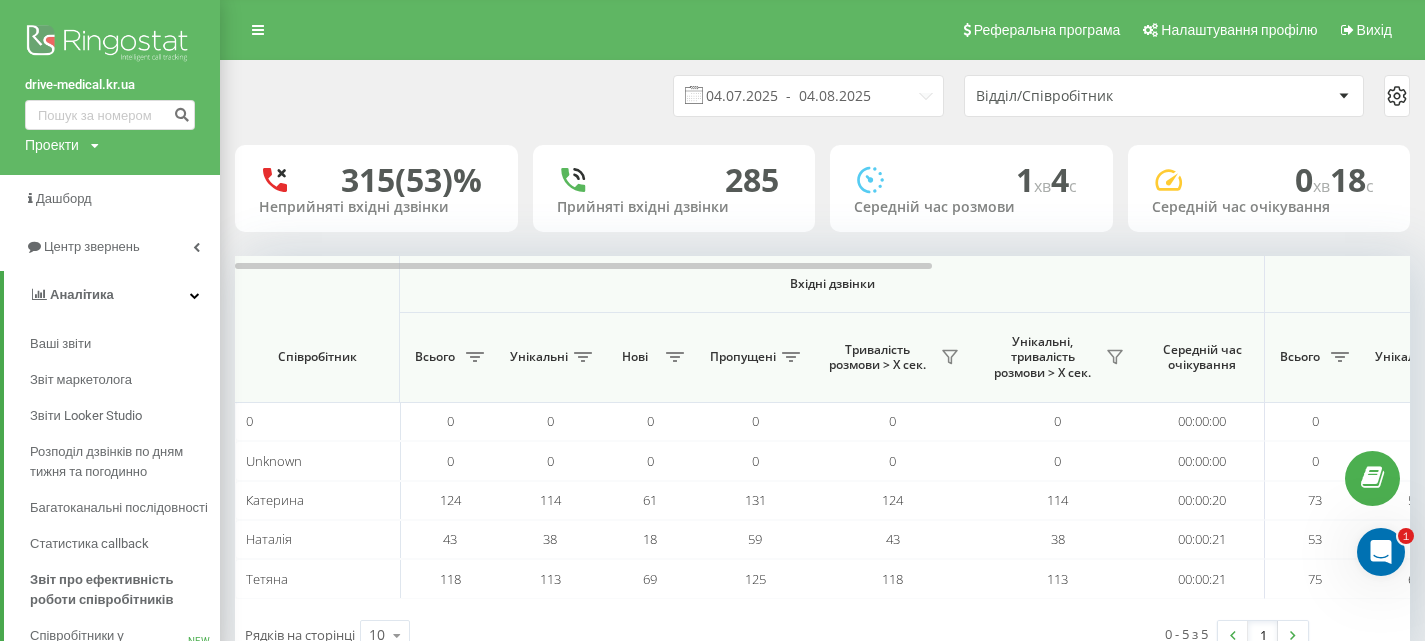 click at bounding box center (110, 45) 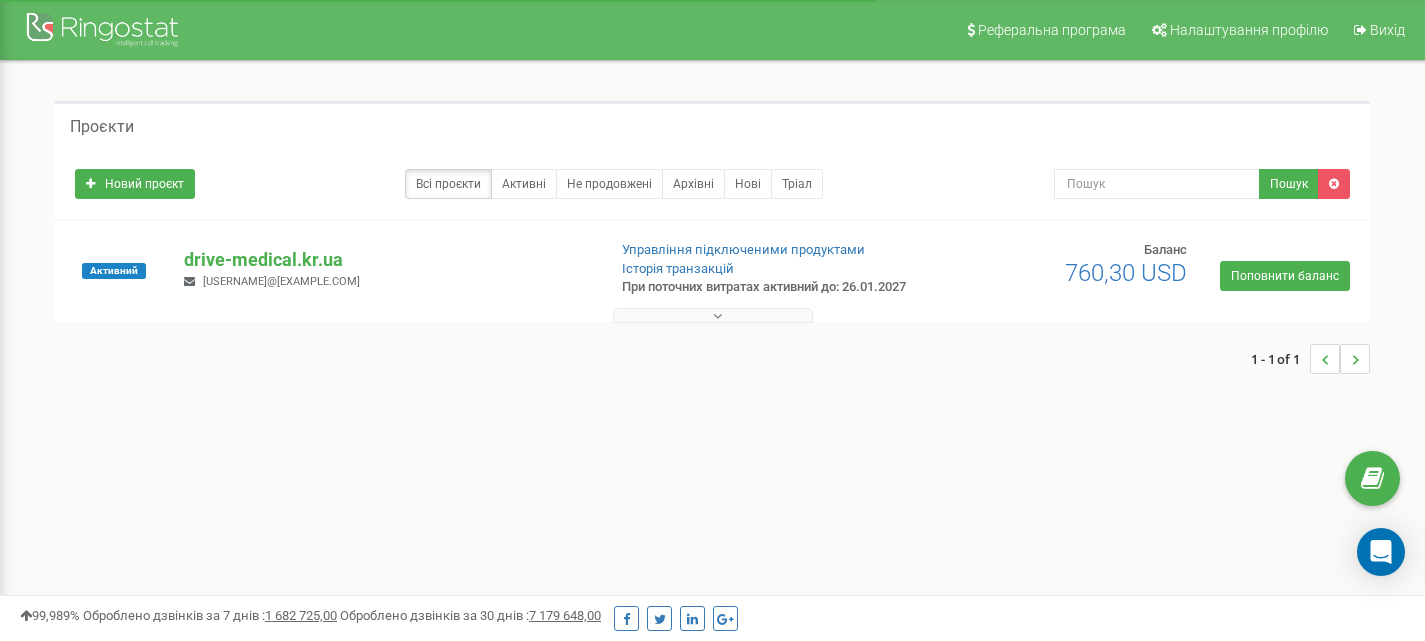 scroll, scrollTop: 0, scrollLeft: 0, axis: both 